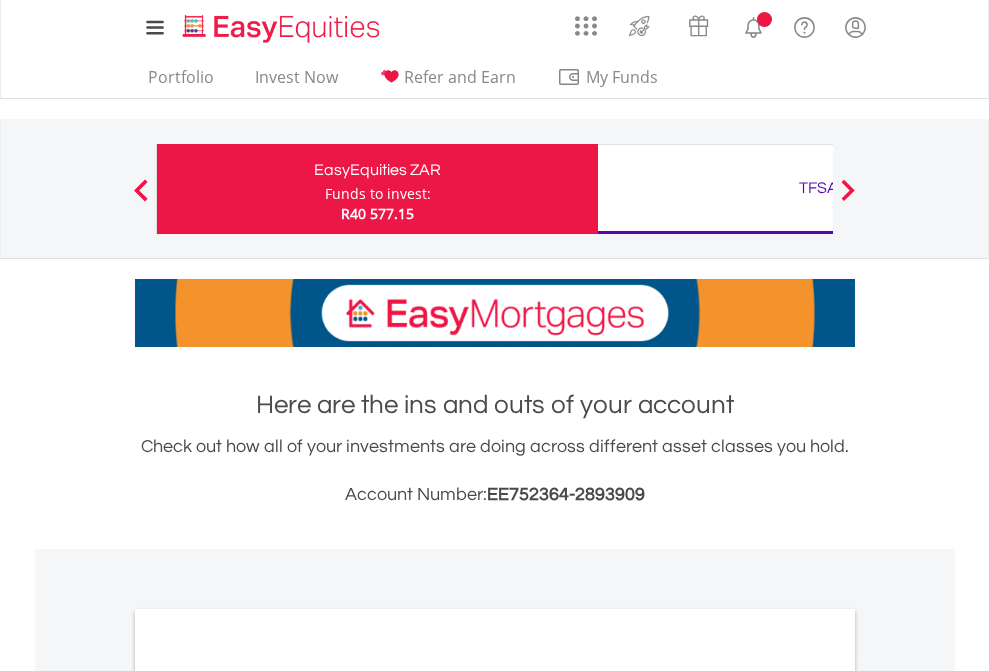 scroll, scrollTop: 0, scrollLeft: 0, axis: both 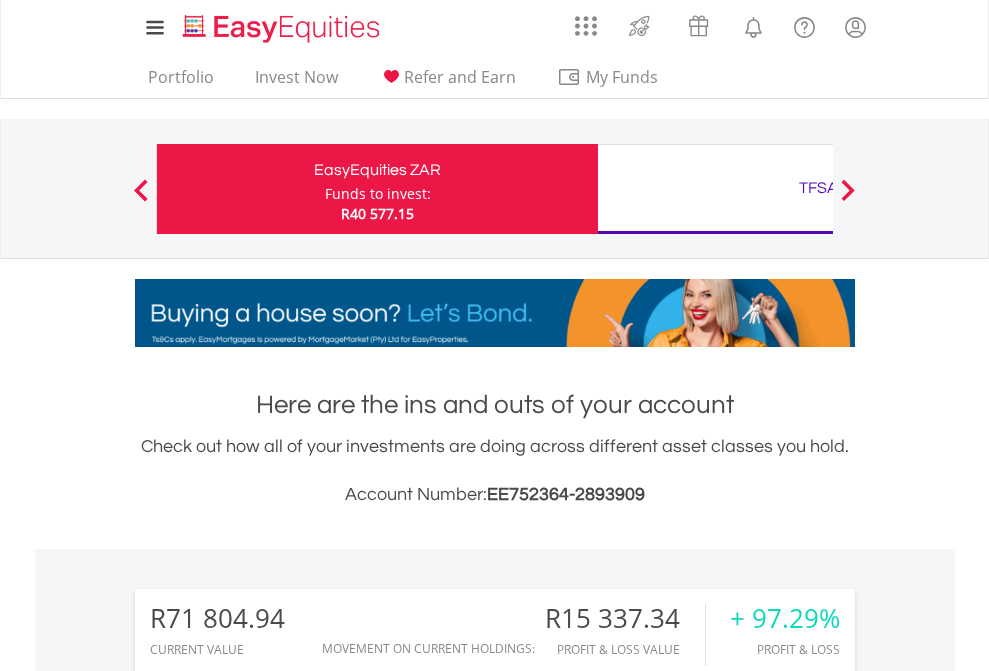 click on "Funds to invest:" at bounding box center [378, 194] 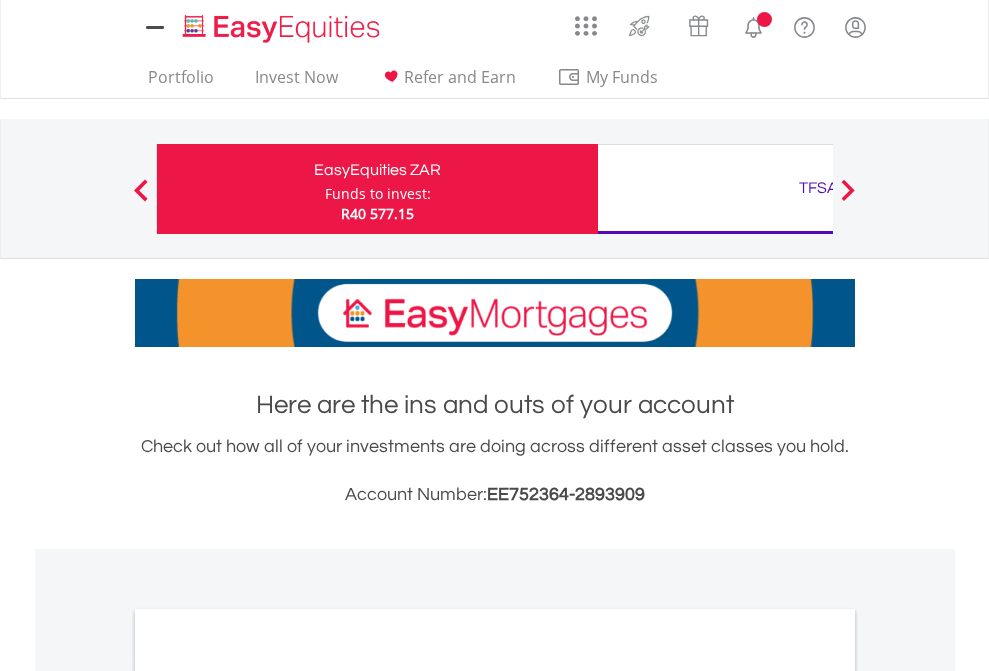 scroll, scrollTop: 0, scrollLeft: 0, axis: both 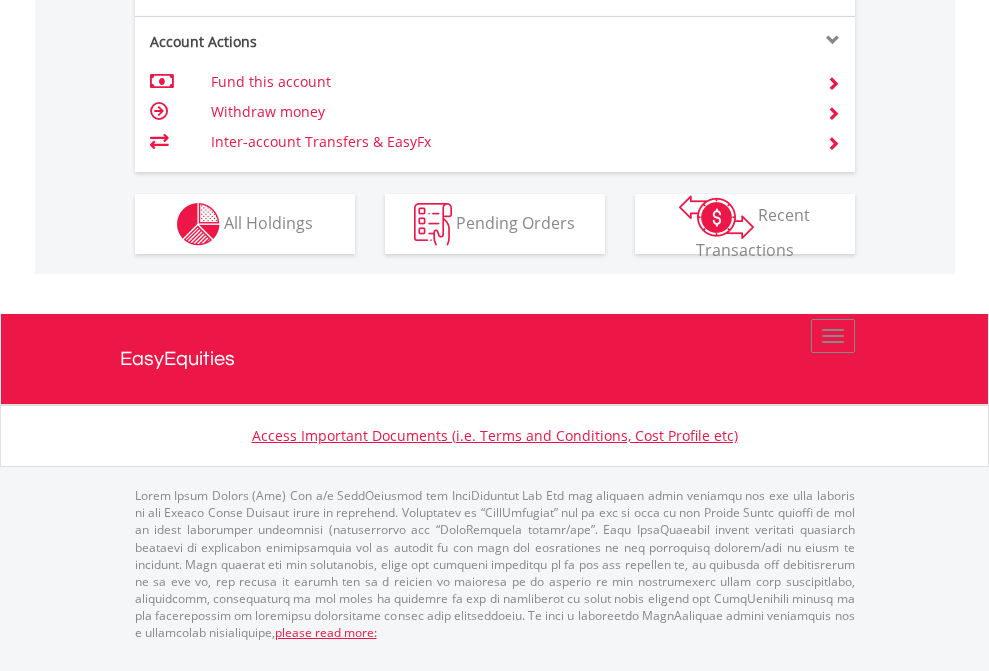 click on "Investment types" at bounding box center [706, -337] 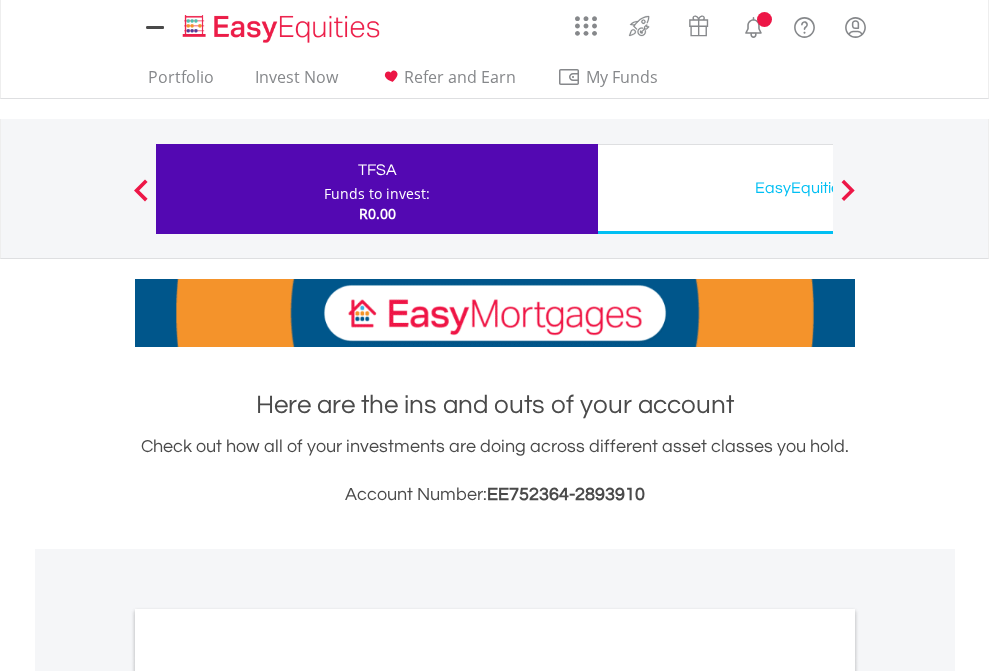 scroll, scrollTop: 0, scrollLeft: 0, axis: both 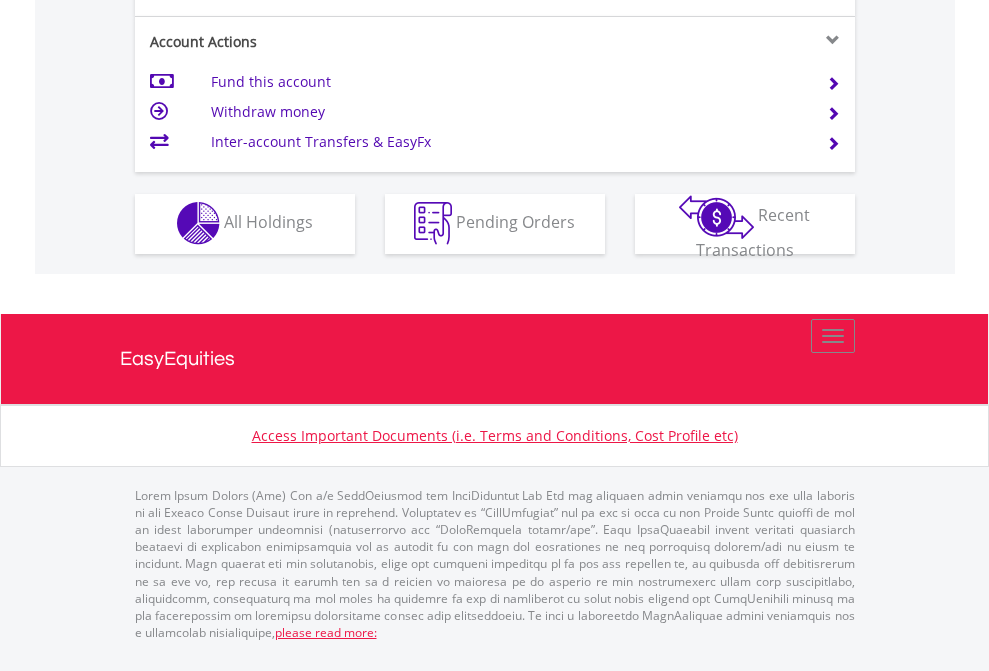 click on "Investment types" at bounding box center (706, -353) 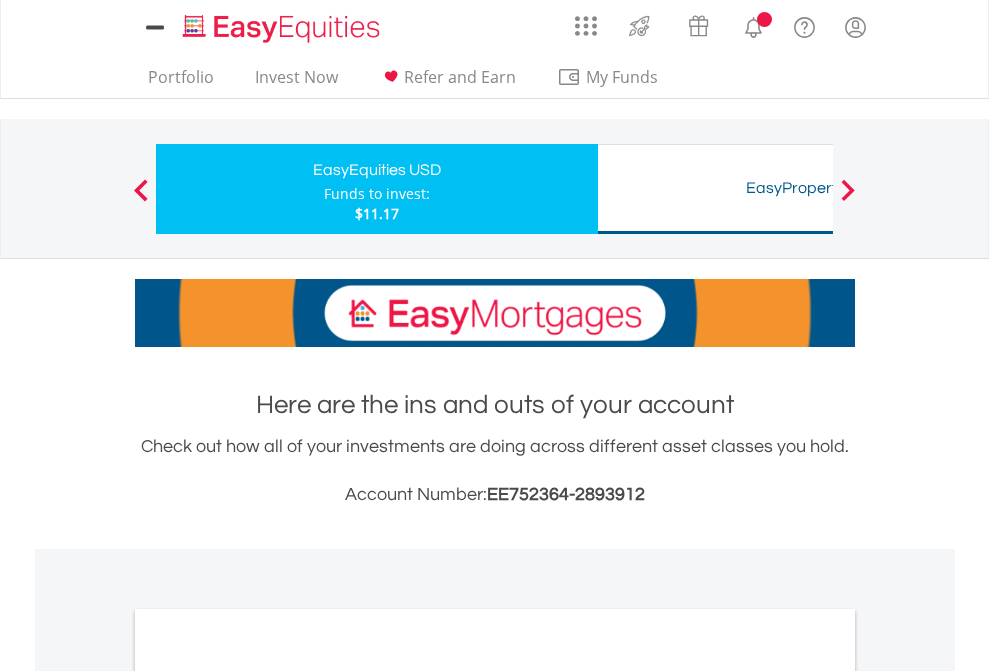 scroll, scrollTop: 0, scrollLeft: 0, axis: both 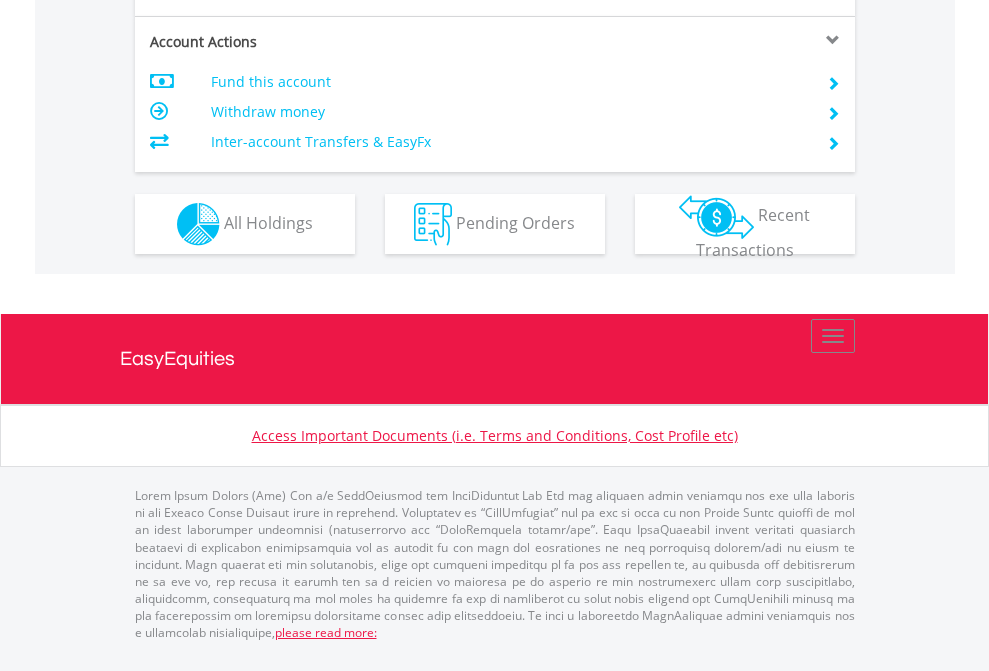 click on "Investment types" at bounding box center (706, -337) 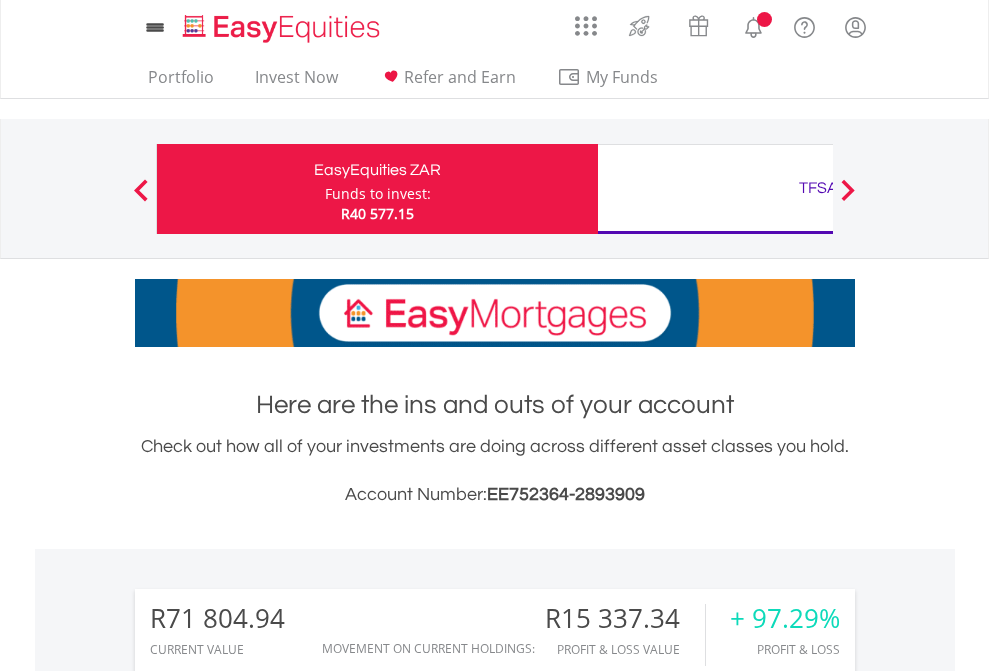 scroll, scrollTop: 0, scrollLeft: 0, axis: both 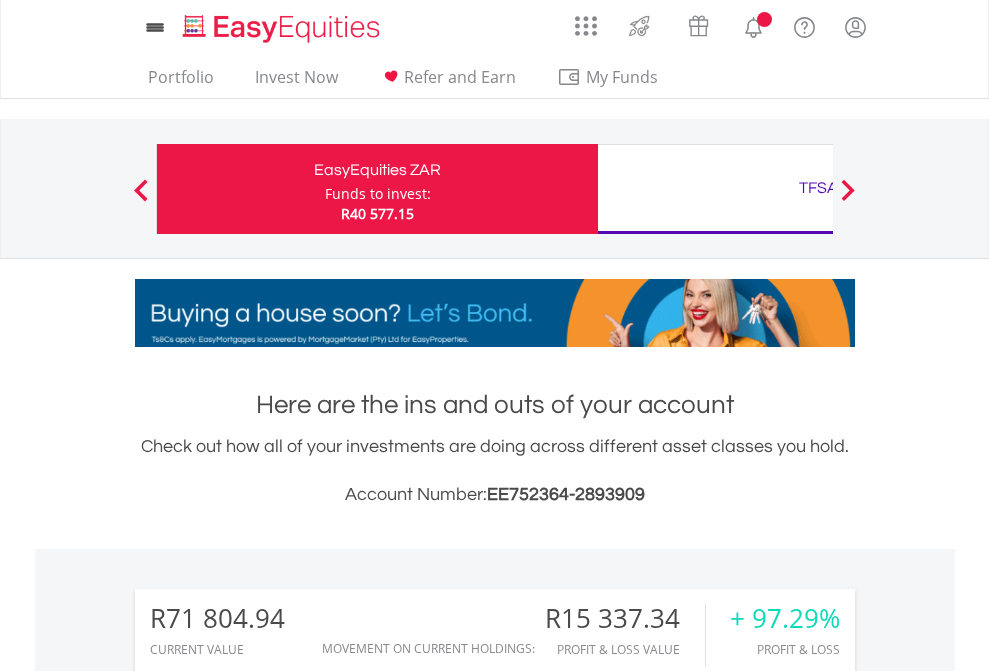 click on "All Holdings" at bounding box center [268, 1586] 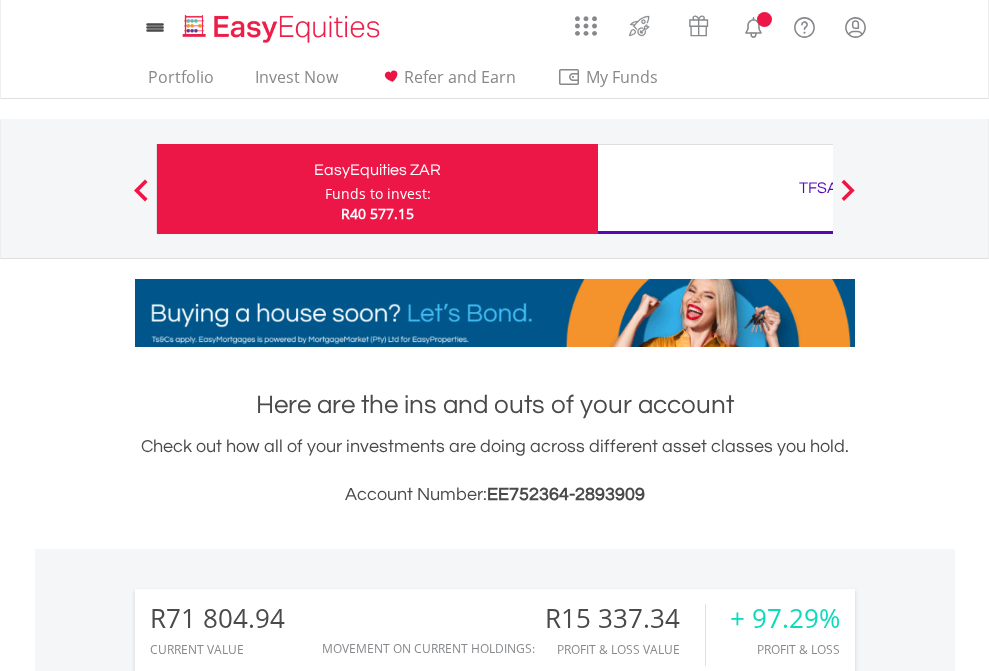 scroll, scrollTop: 1613, scrollLeft: 0, axis: vertical 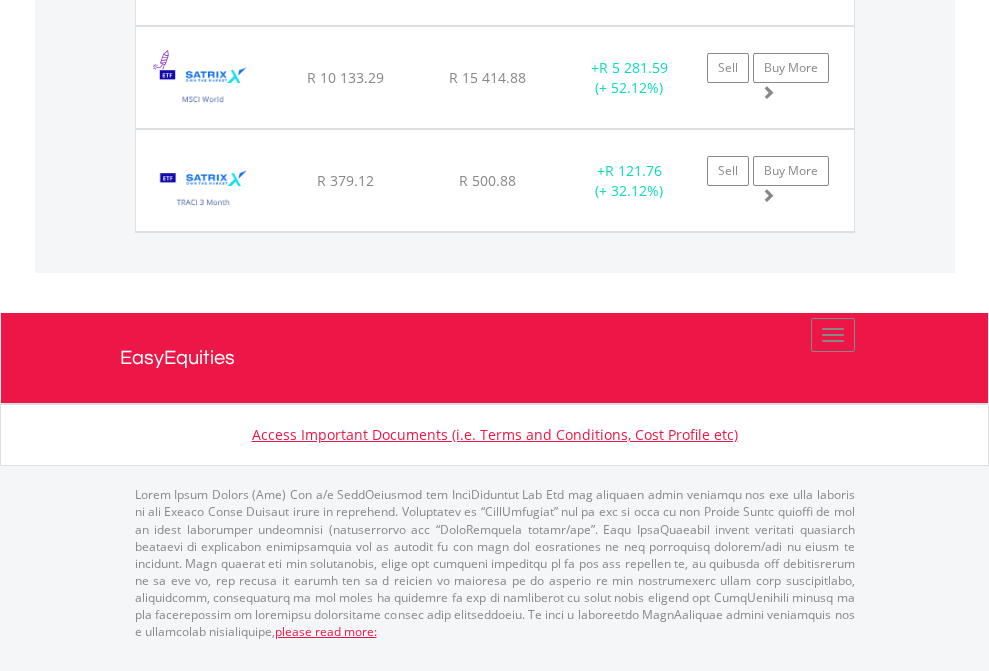 click on "TFSA" at bounding box center [818, -1768] 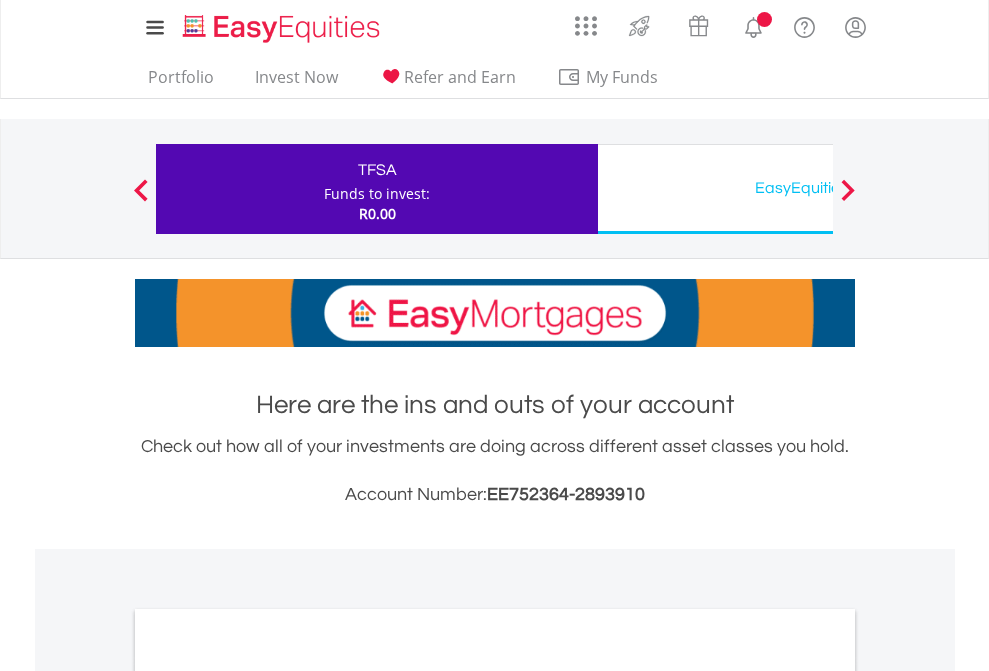 scroll, scrollTop: 0, scrollLeft: 0, axis: both 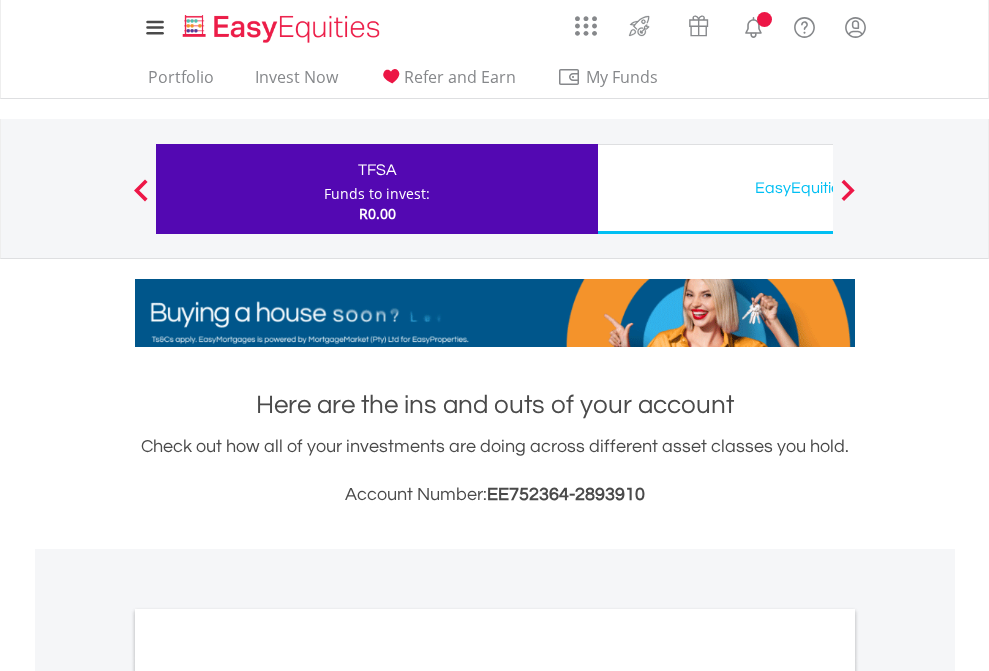 click on "All Holdings" at bounding box center [268, 1096] 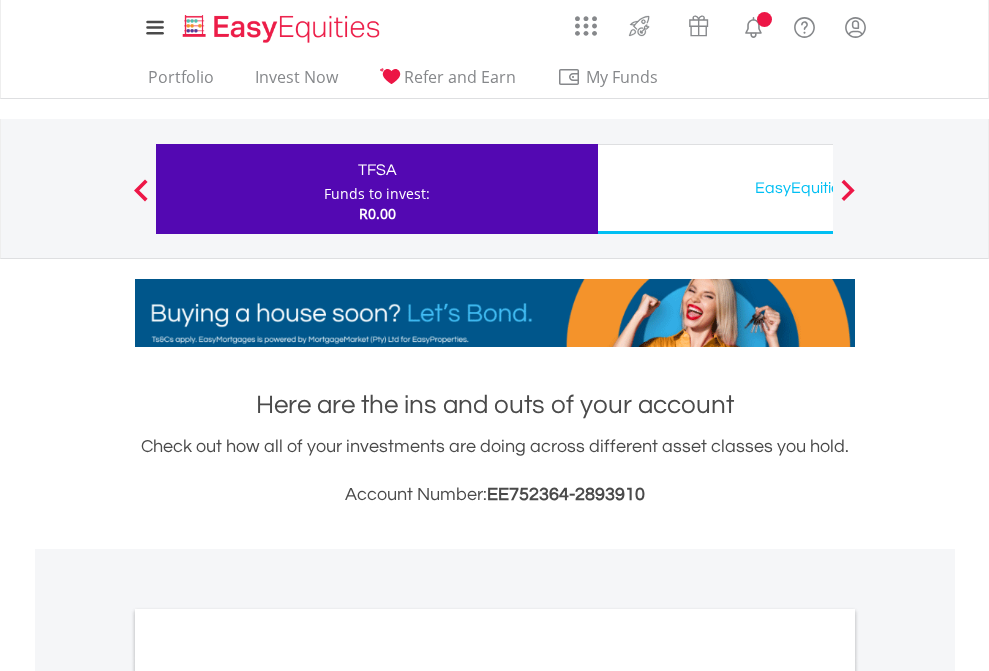 scroll, scrollTop: 1202, scrollLeft: 0, axis: vertical 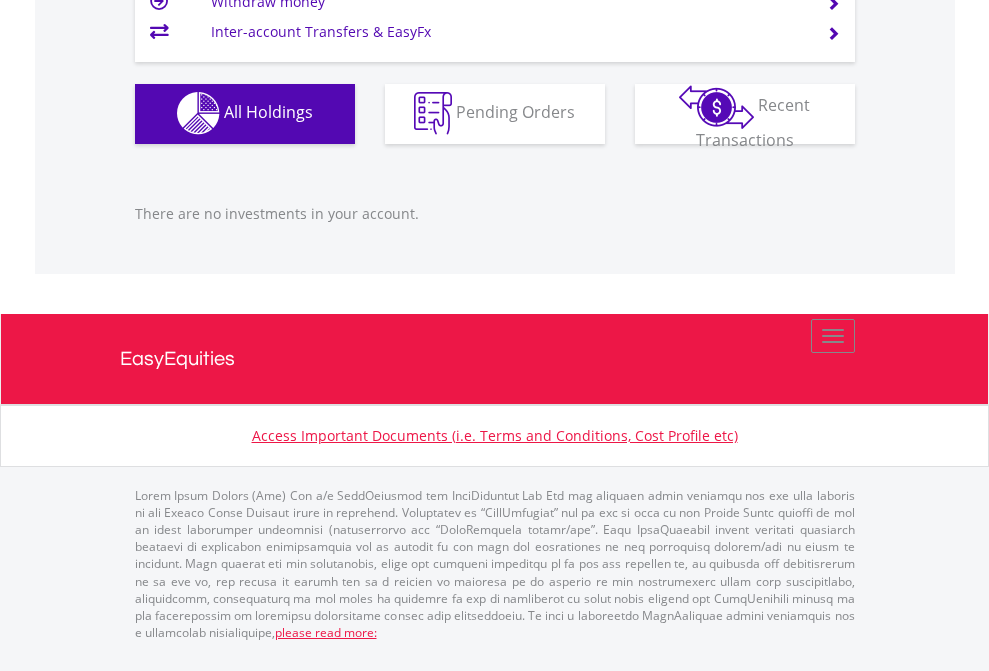 click on "EasyEquities USD" at bounding box center (818, -1142) 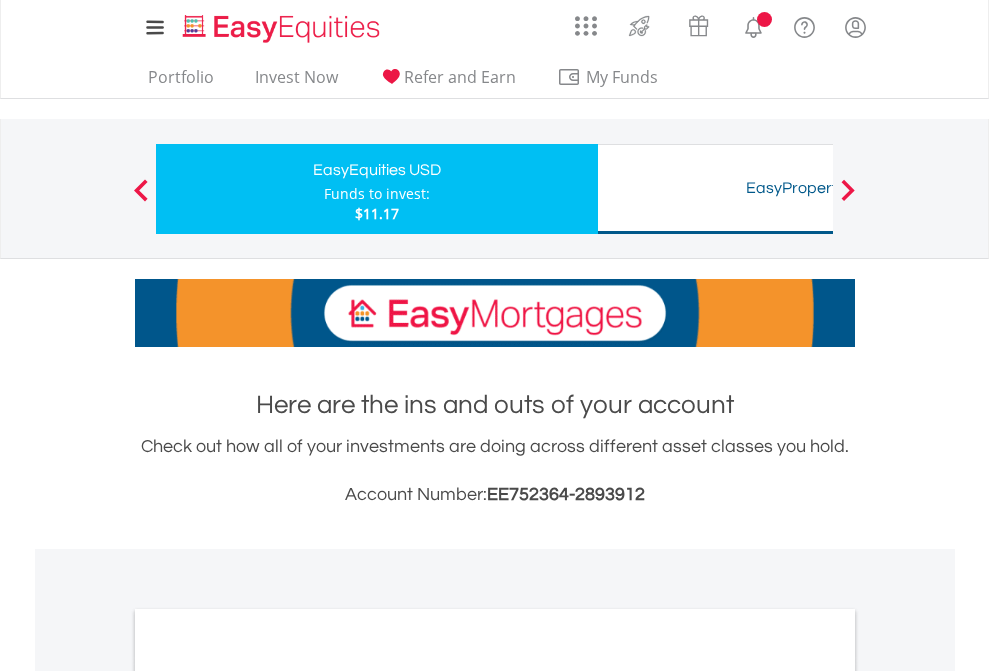 scroll, scrollTop: 0, scrollLeft: 0, axis: both 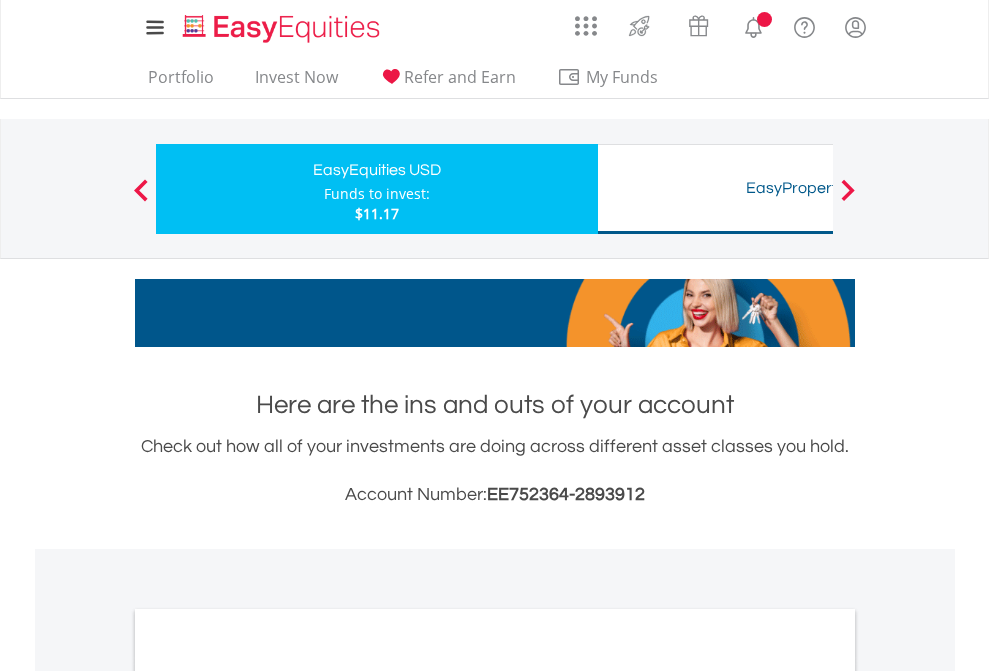click on "All Holdings" at bounding box center (268, 1096) 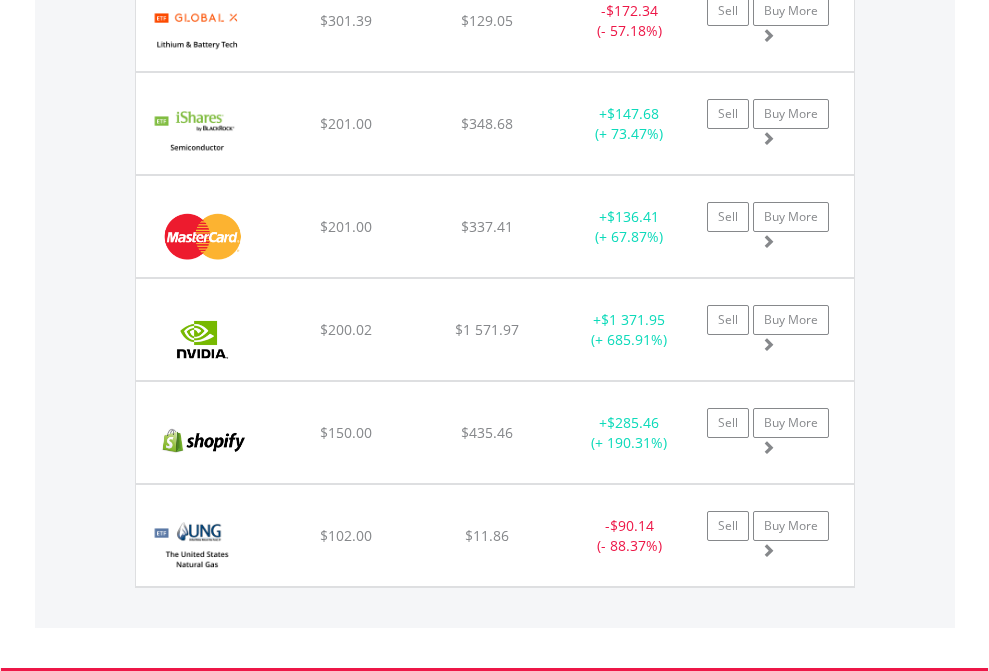 scroll, scrollTop: 2265, scrollLeft: 0, axis: vertical 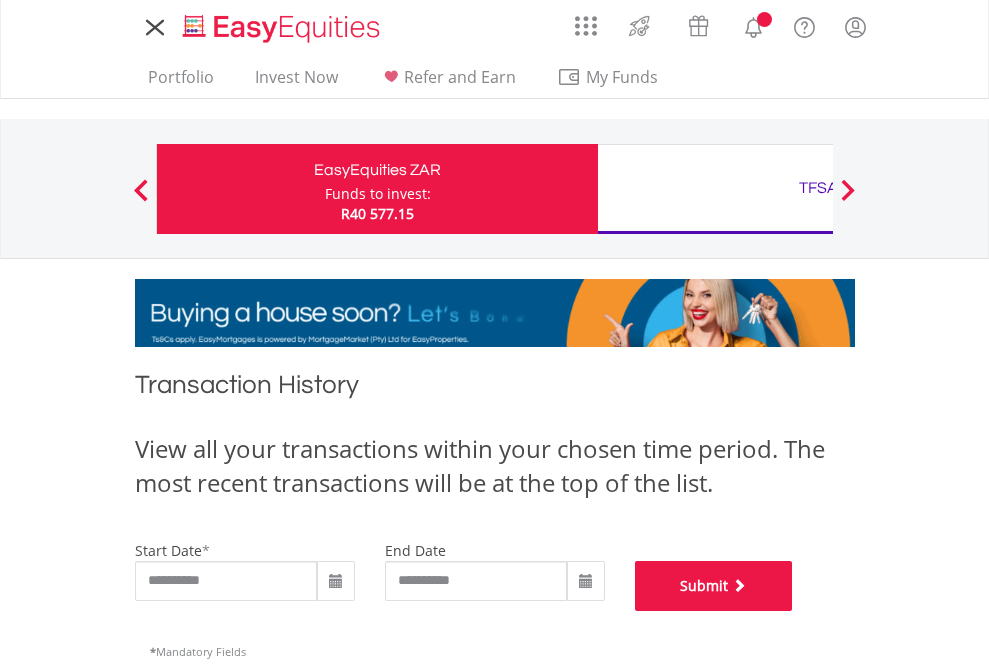click on "Submit" at bounding box center [714, 586] 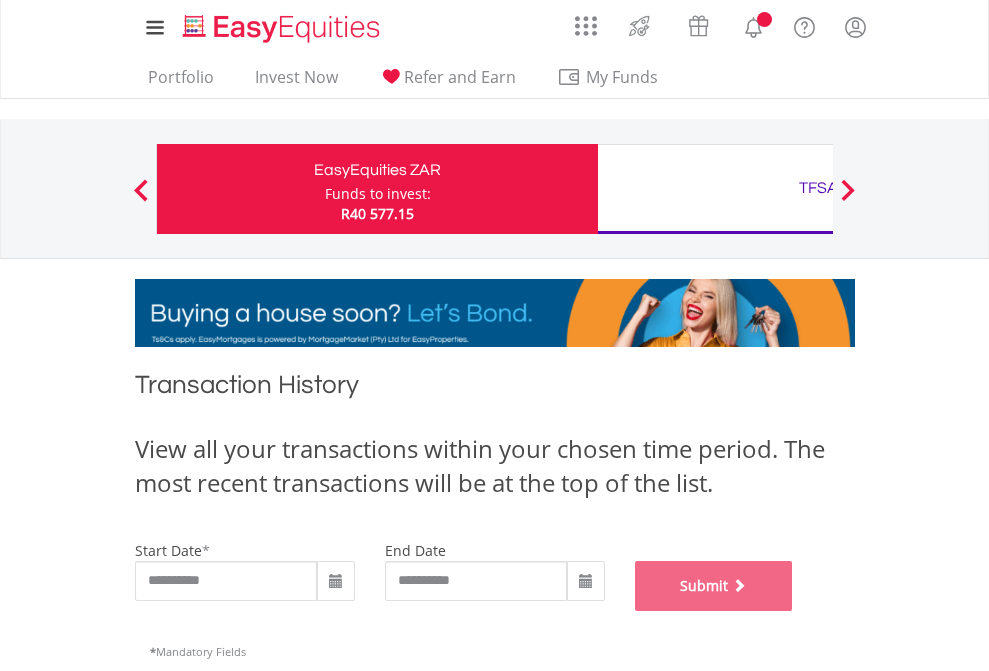 scroll, scrollTop: 811, scrollLeft: 0, axis: vertical 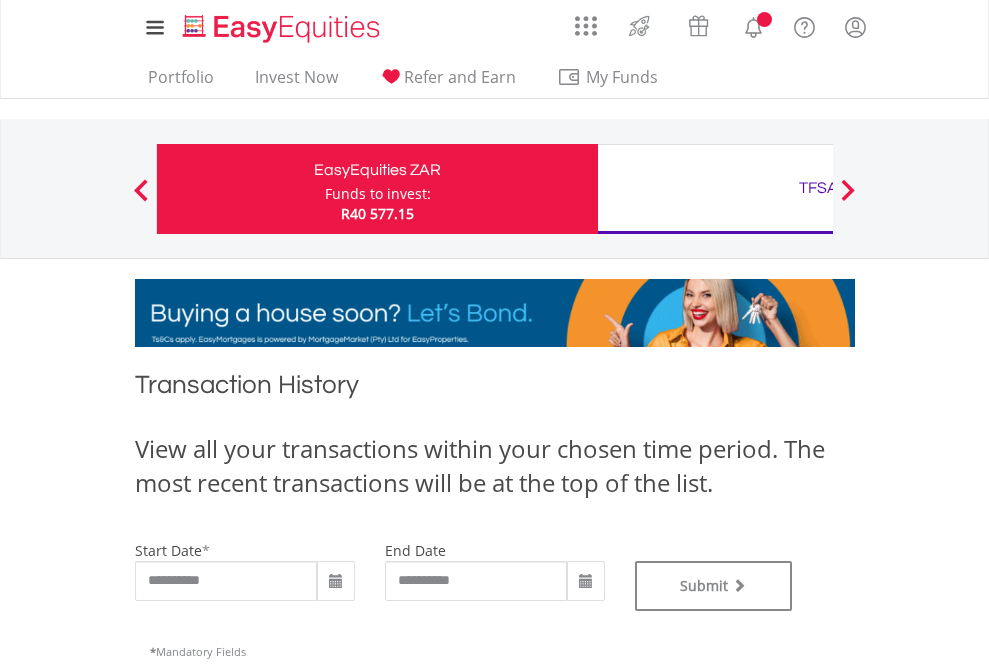 click on "TFSA" at bounding box center [818, 188] 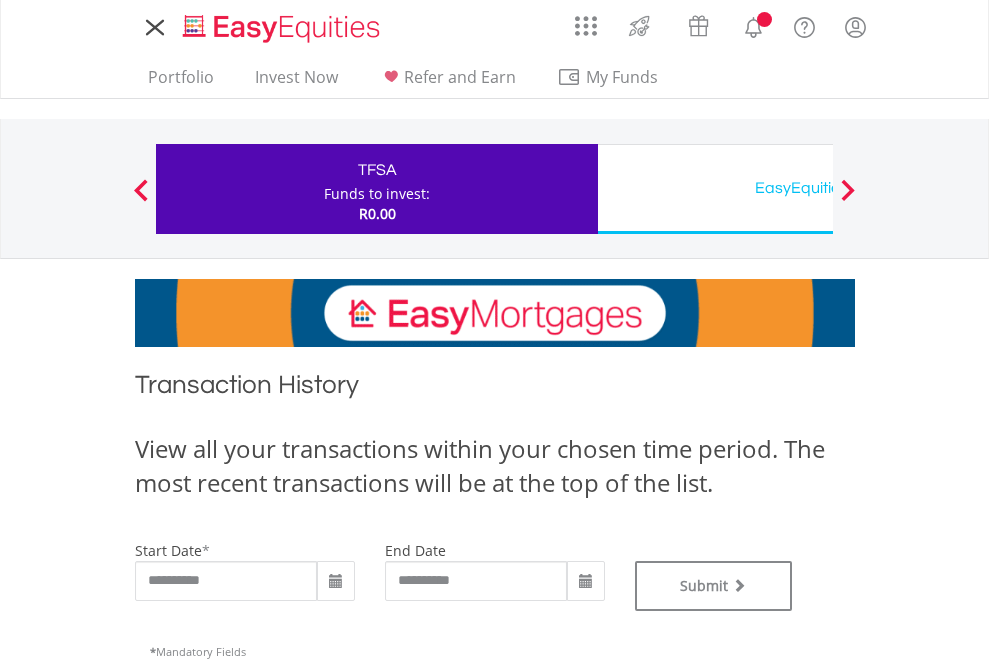 scroll, scrollTop: 0, scrollLeft: 0, axis: both 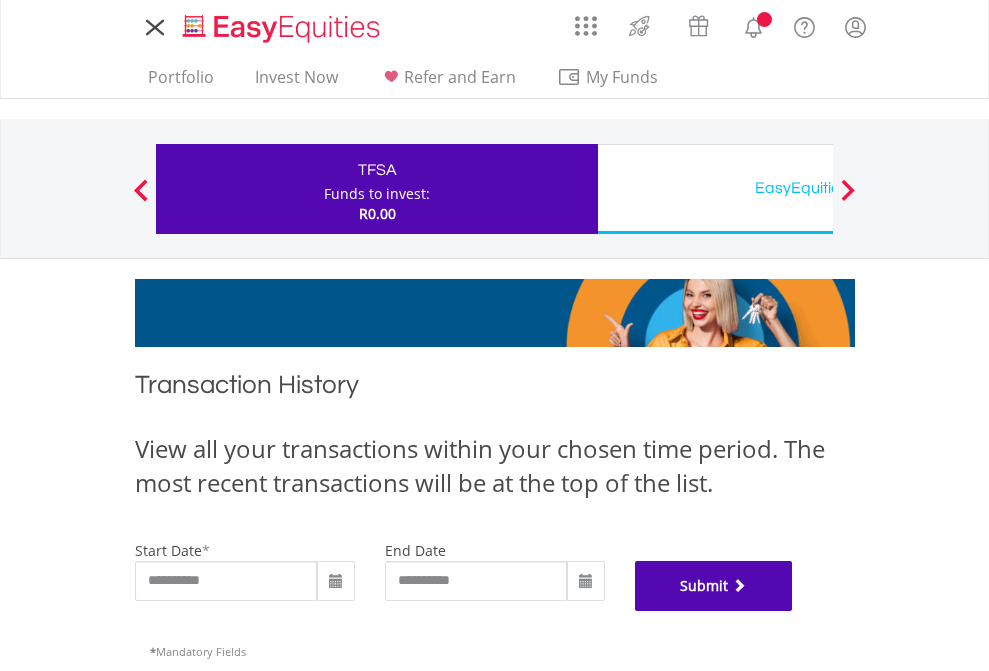click on "Submit" at bounding box center (714, 586) 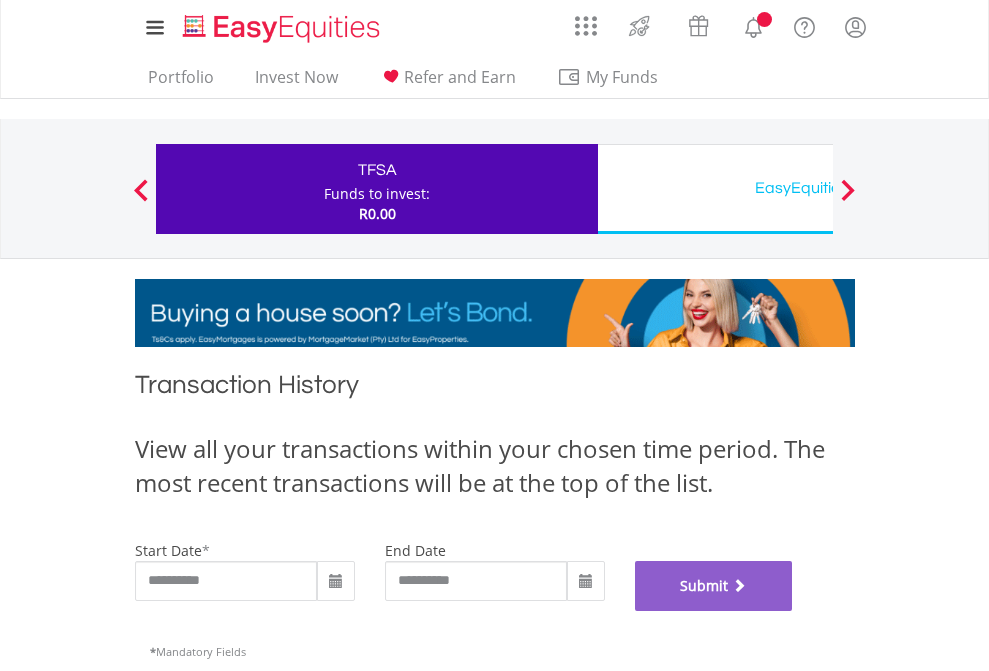 scroll, scrollTop: 811, scrollLeft: 0, axis: vertical 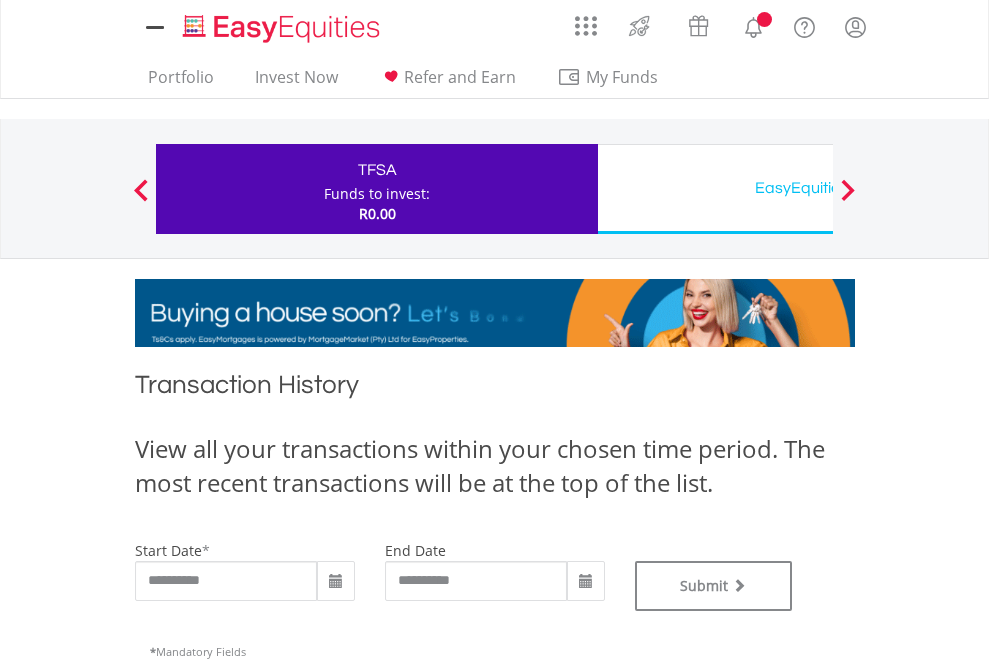 click on "EasyEquities USD" at bounding box center [818, 188] 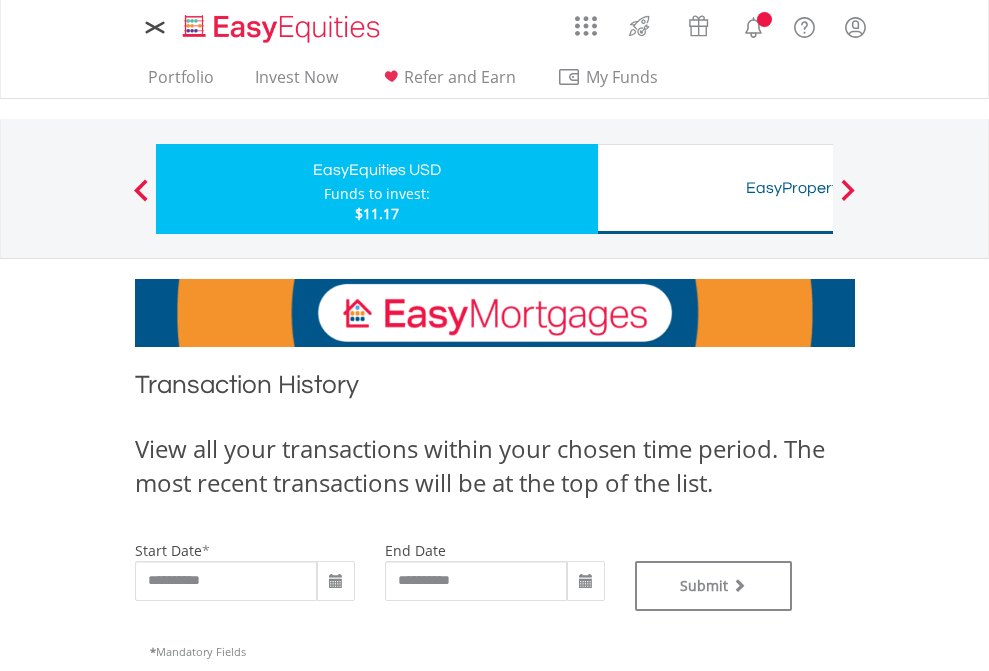 scroll, scrollTop: 0, scrollLeft: 0, axis: both 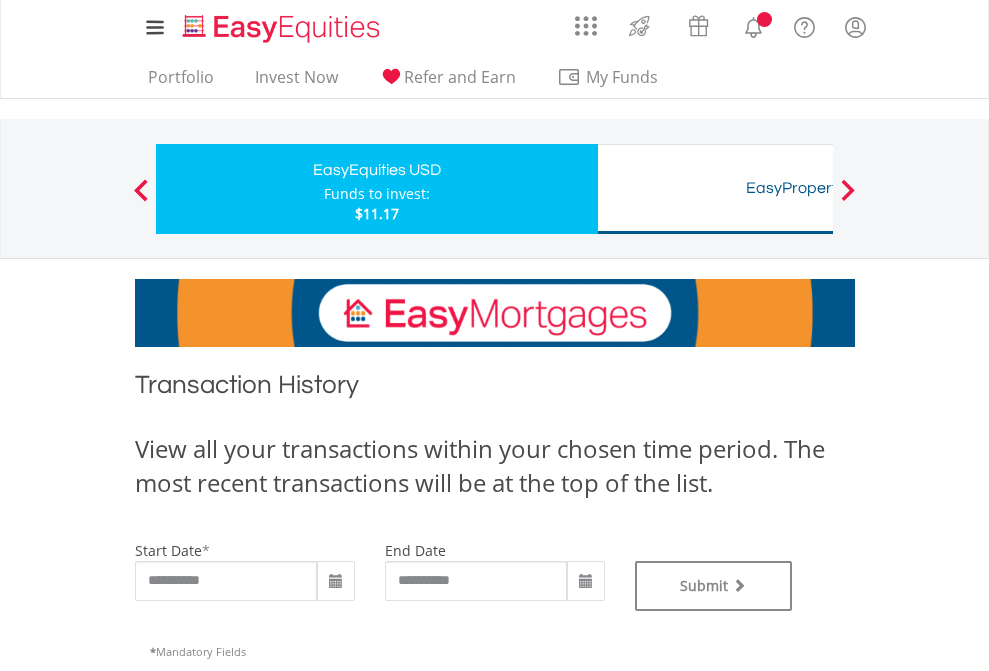 type on "**********" 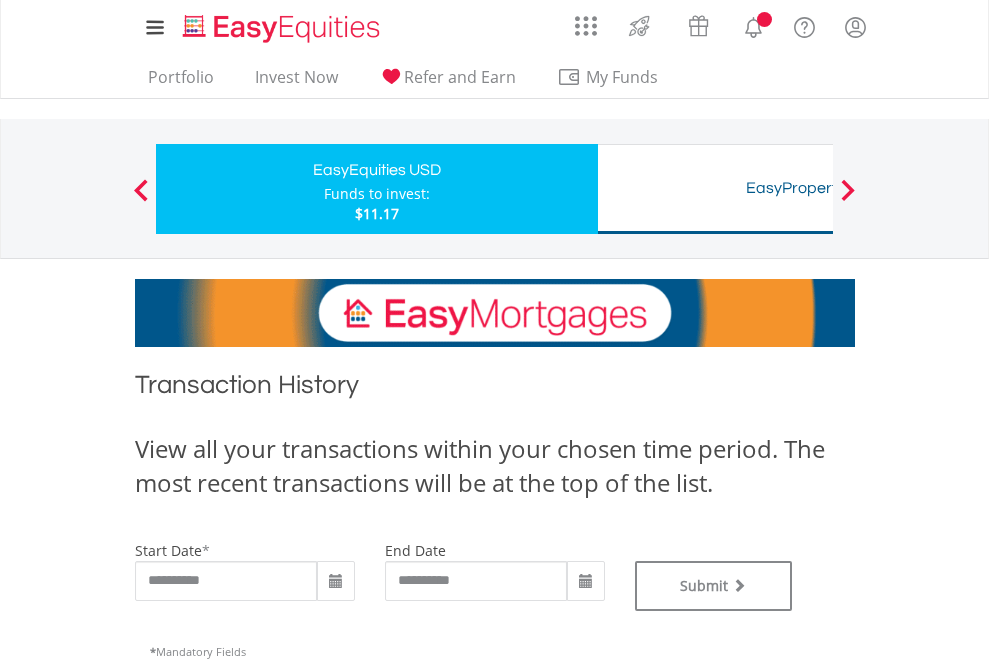 type on "**********" 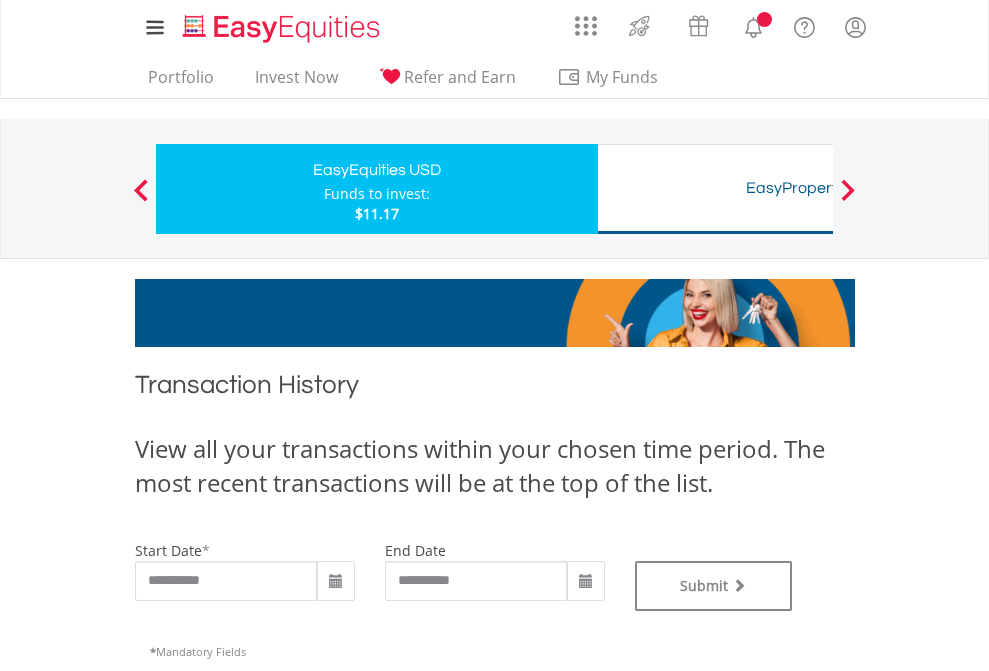 scroll, scrollTop: 811, scrollLeft: 0, axis: vertical 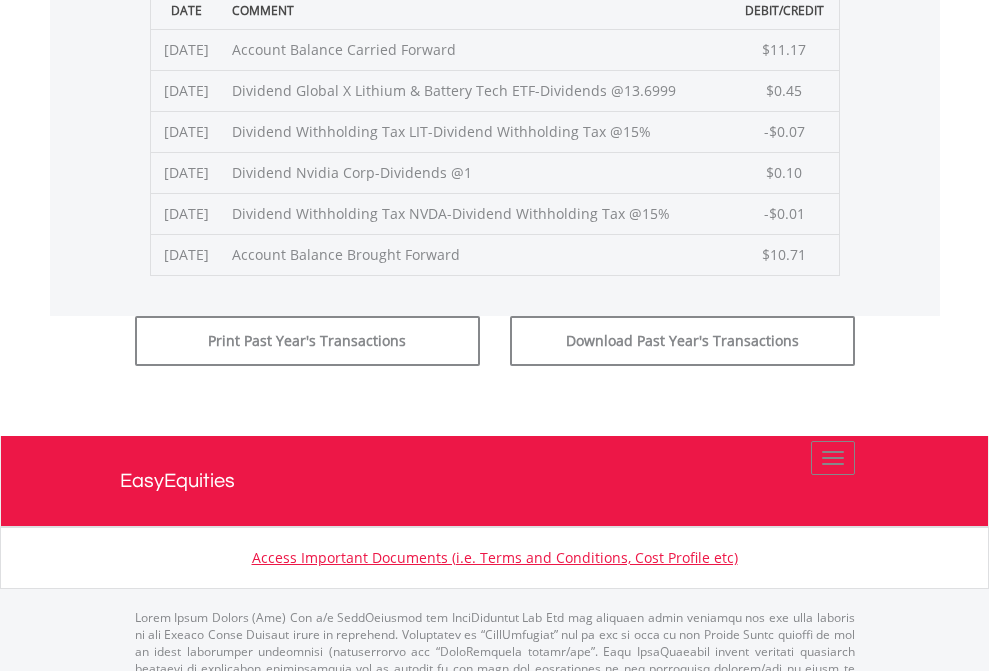 click on "Submit" at bounding box center (714, -225) 